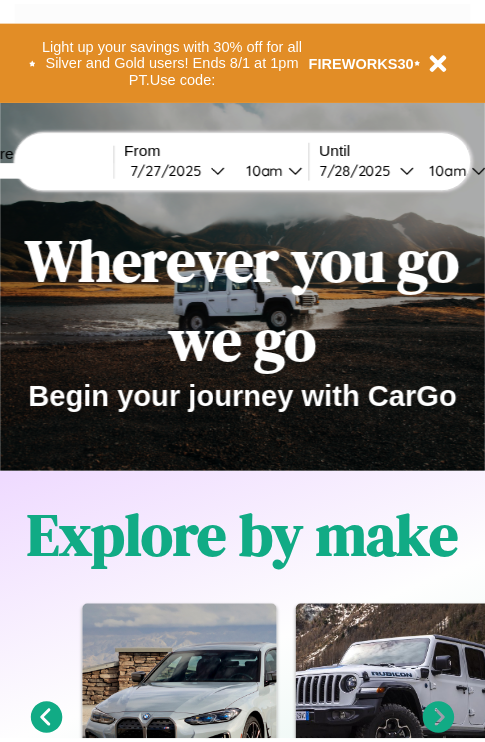 scroll, scrollTop: 0, scrollLeft: 0, axis: both 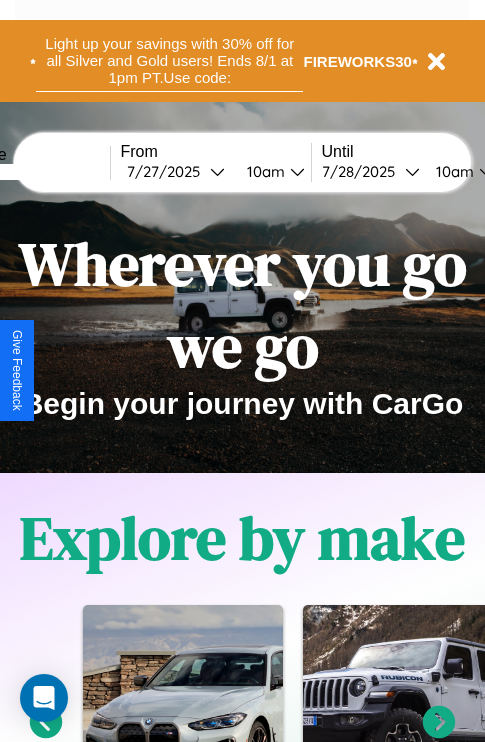 click on "Light up your savings with 30% off for all Silver and Gold users! Ends 8/1 at 1pm PT.  Use code:" at bounding box center (169, 61) 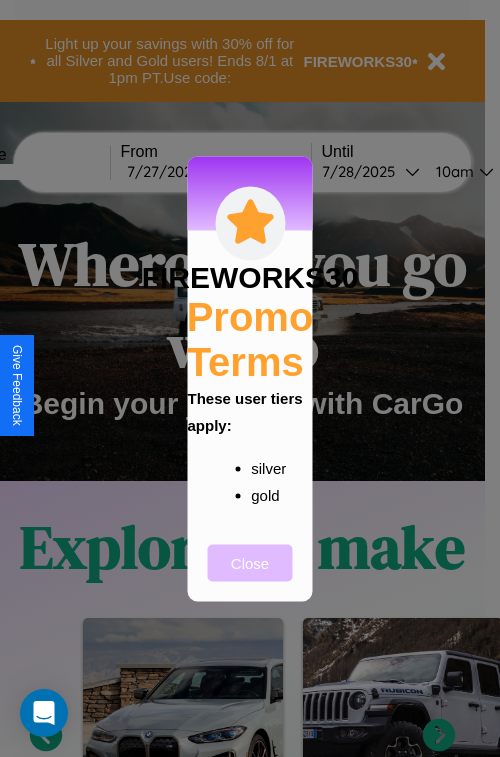 click on "Close" at bounding box center [250, 562] 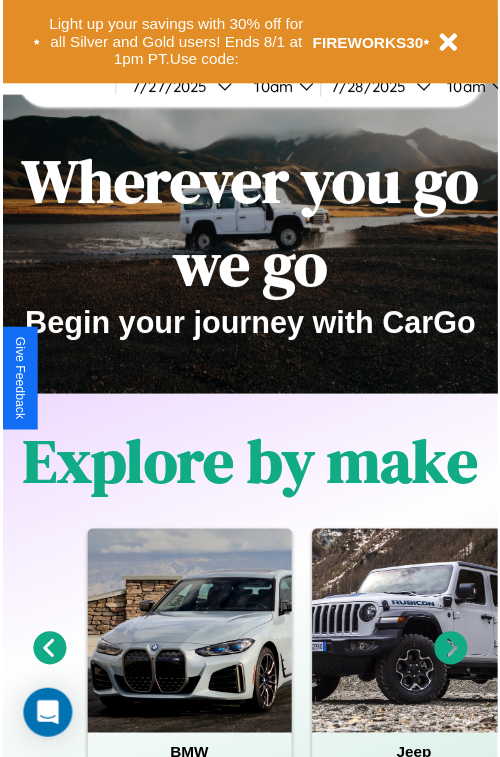 scroll, scrollTop: 0, scrollLeft: 0, axis: both 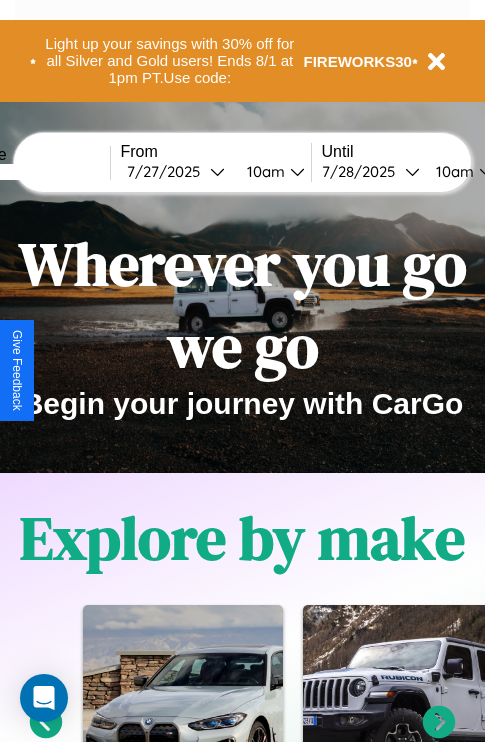 click at bounding box center [35, 172] 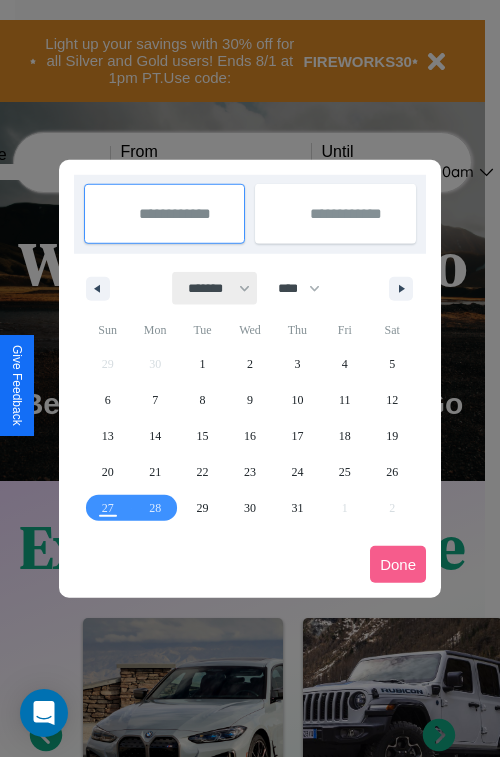 click on "******* ******** ***** ***** *** **** **** ****** ********* ******* ******** ********" at bounding box center (215, 288) 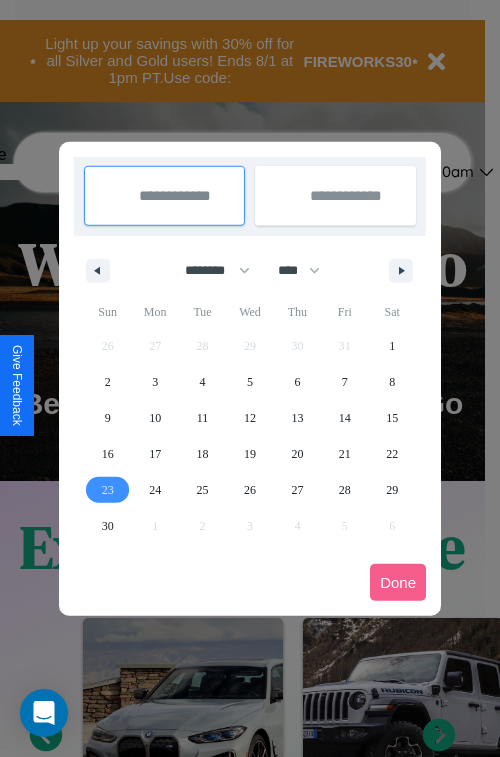 click on "23" at bounding box center (108, 490) 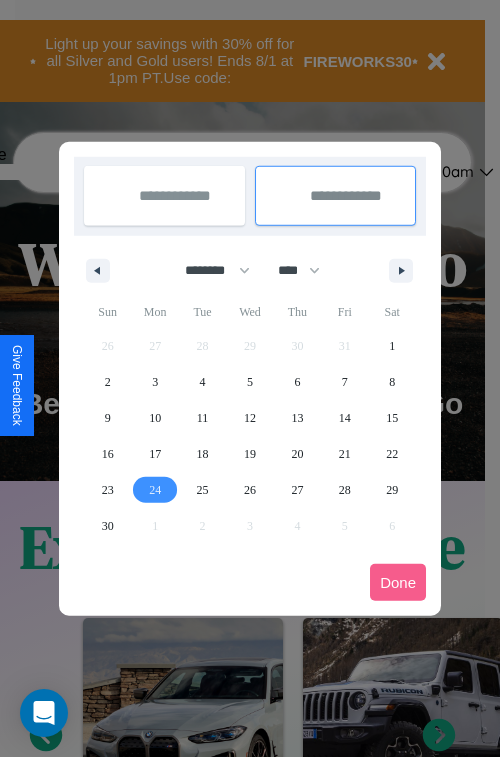 click on "24" at bounding box center [155, 490] 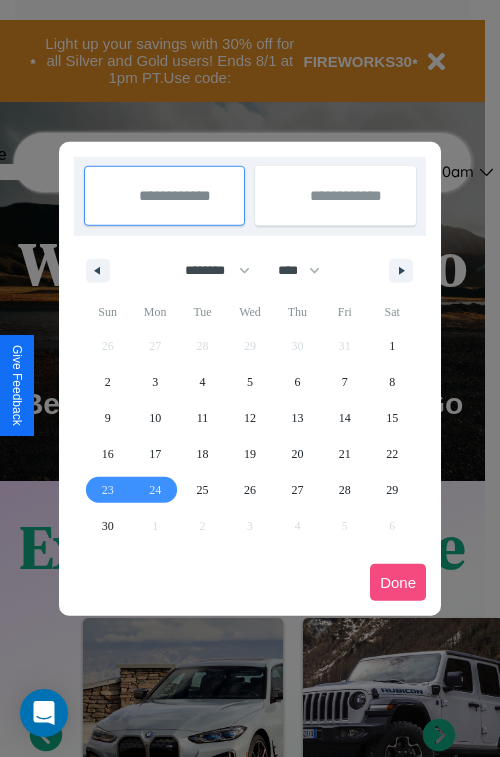 click on "Done" at bounding box center [398, 582] 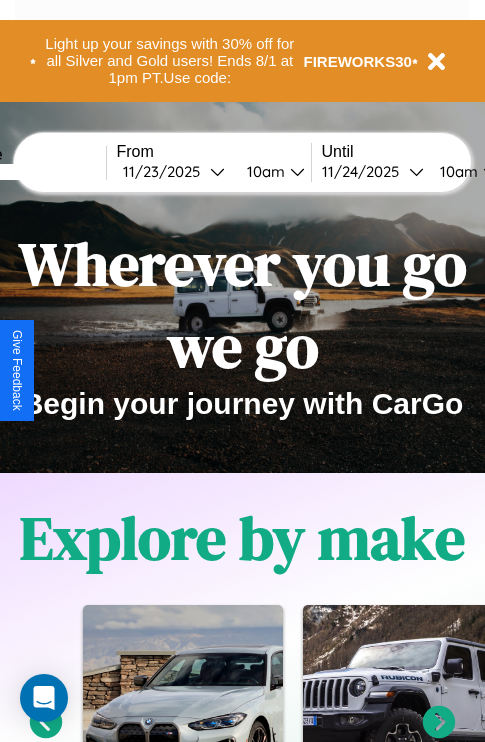 click on "10am" at bounding box center [263, 171] 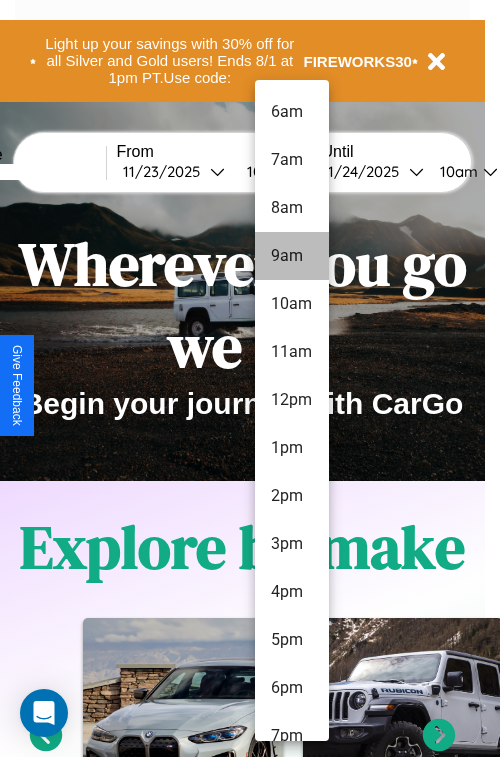 click on "9am" at bounding box center (292, 256) 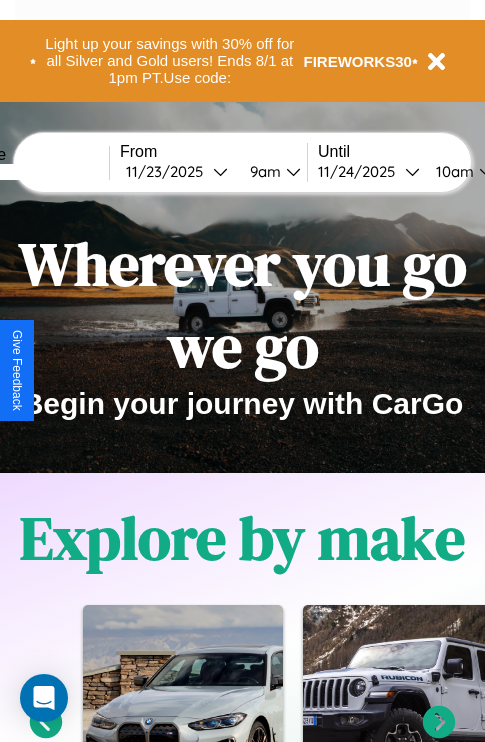click on "10am" at bounding box center (452, 171) 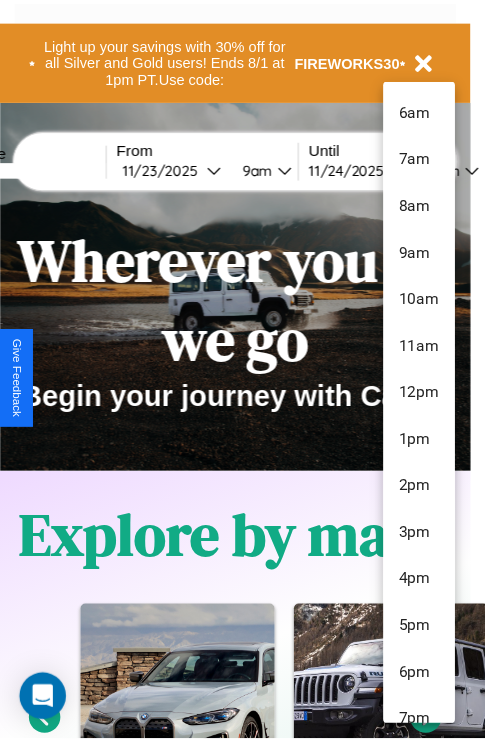scroll, scrollTop: 211, scrollLeft: 0, axis: vertical 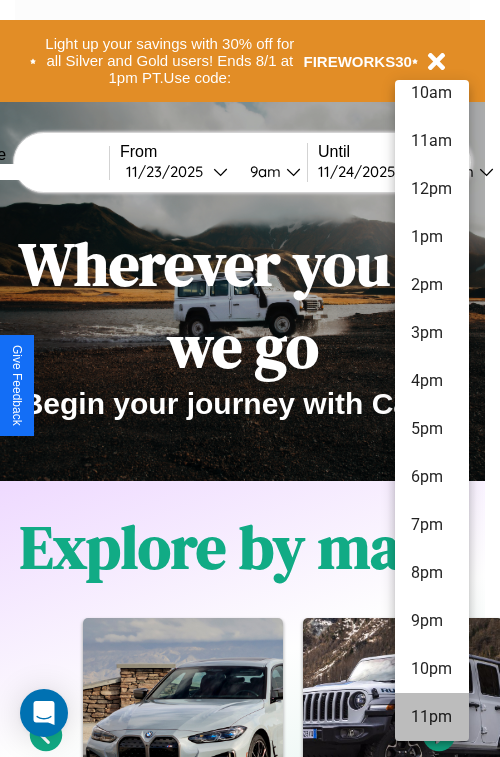 click on "11pm" at bounding box center [432, 717] 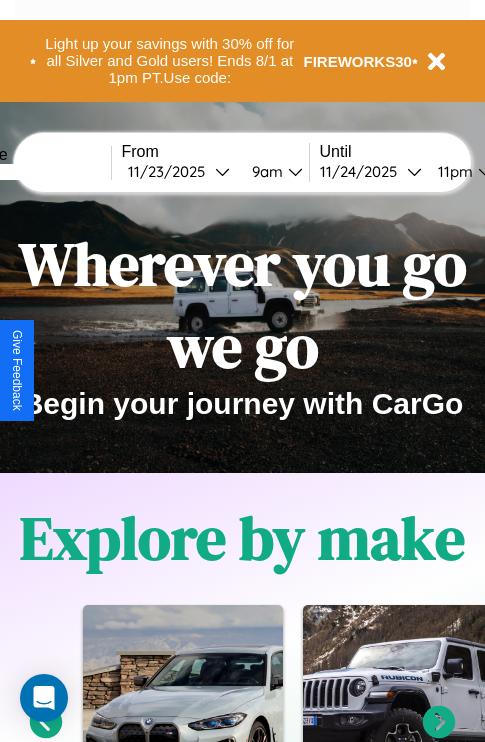 scroll, scrollTop: 0, scrollLeft: 75, axis: horizontal 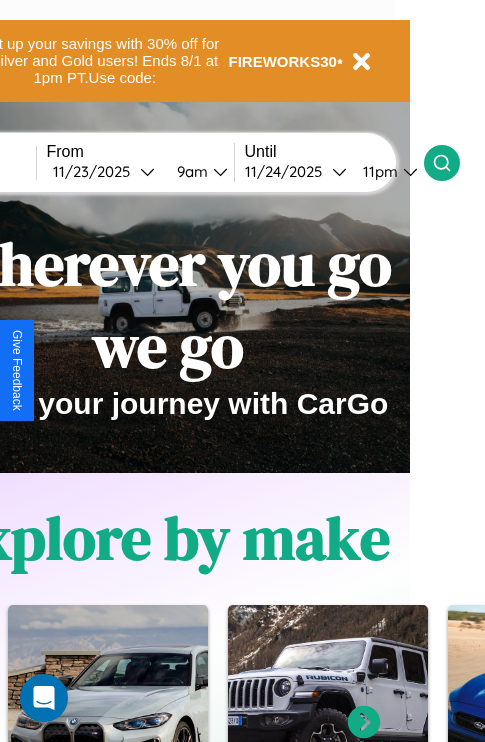 click 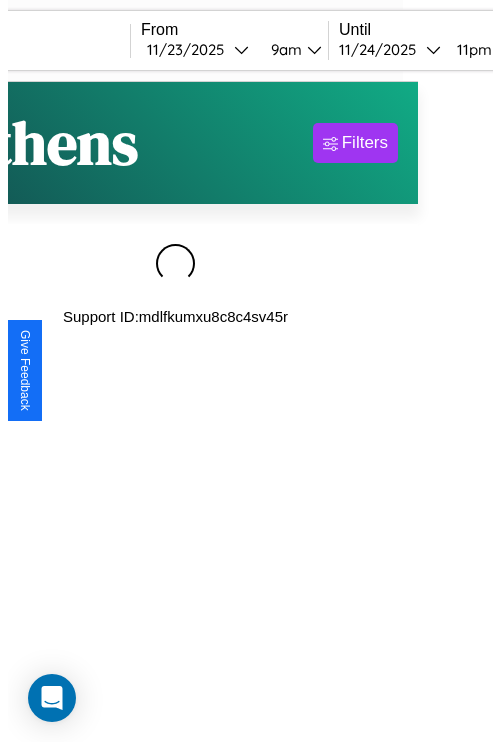 scroll, scrollTop: 0, scrollLeft: 0, axis: both 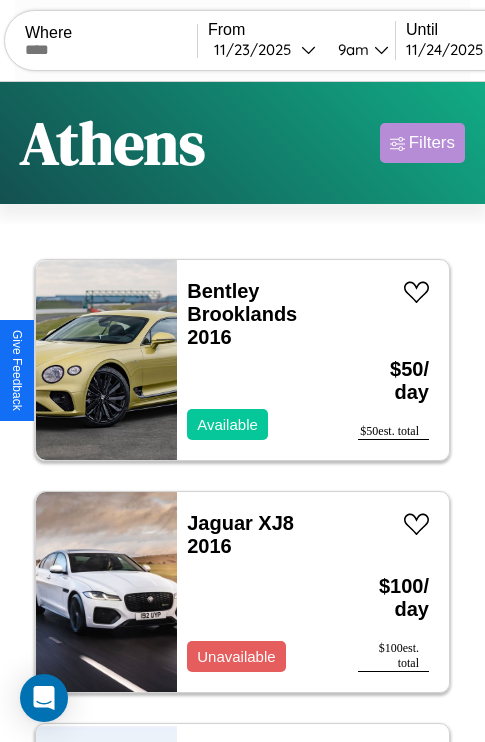 click on "Filters" at bounding box center [432, 143] 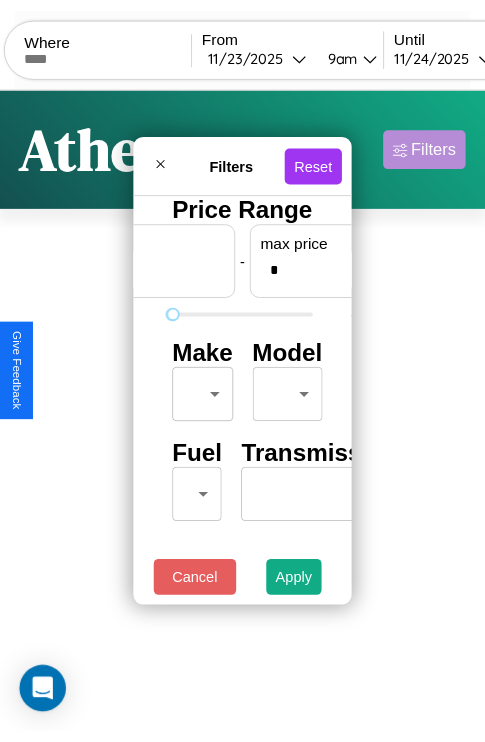 scroll, scrollTop: 0, scrollLeft: 124, axis: horizontal 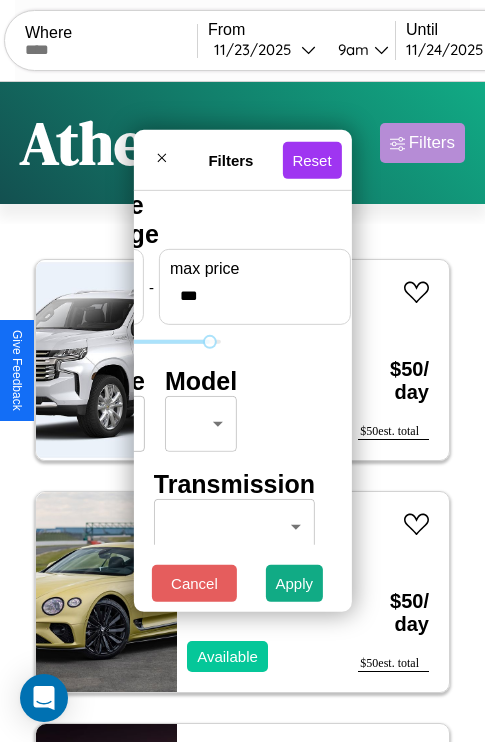 type on "***" 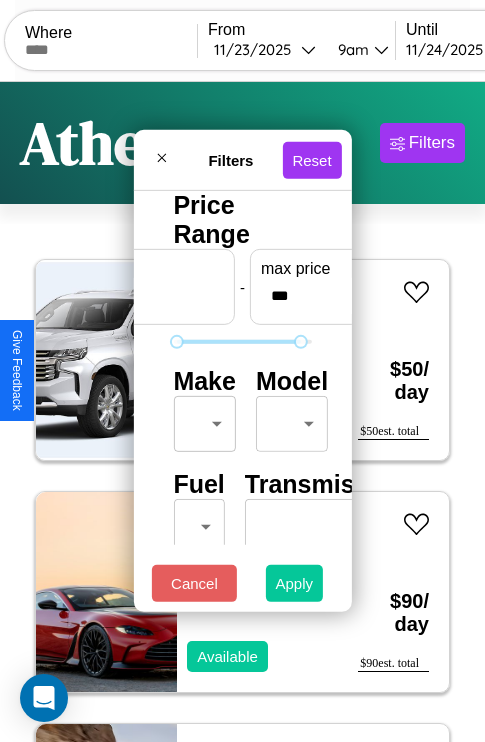 type on "**" 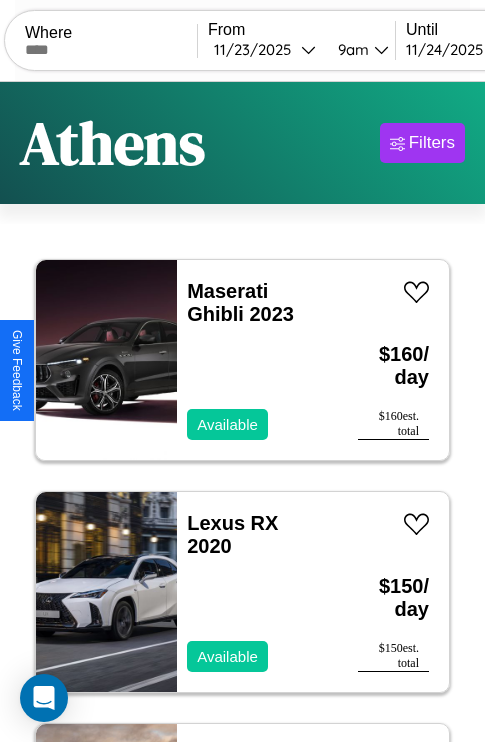 scroll, scrollTop: 79, scrollLeft: 0, axis: vertical 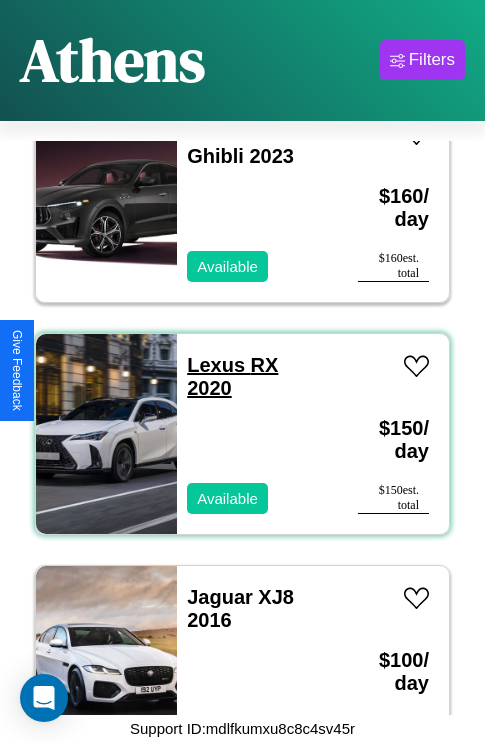 click on "Lexus   RX   2020" at bounding box center (232, 376) 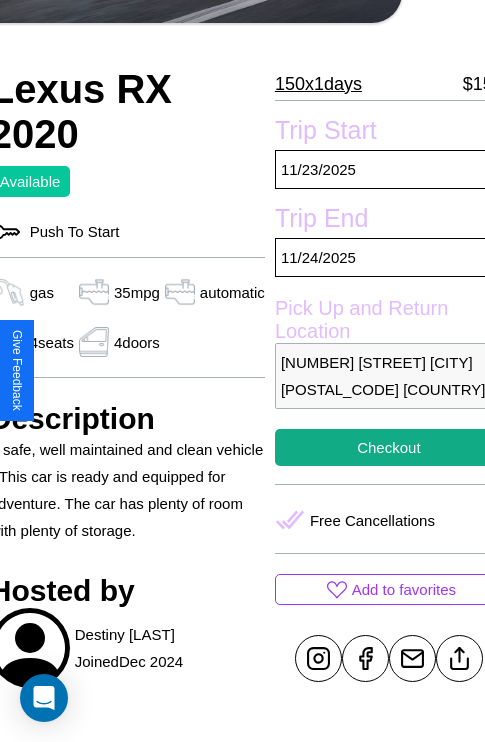 scroll, scrollTop: 427, scrollLeft: 84, axis: both 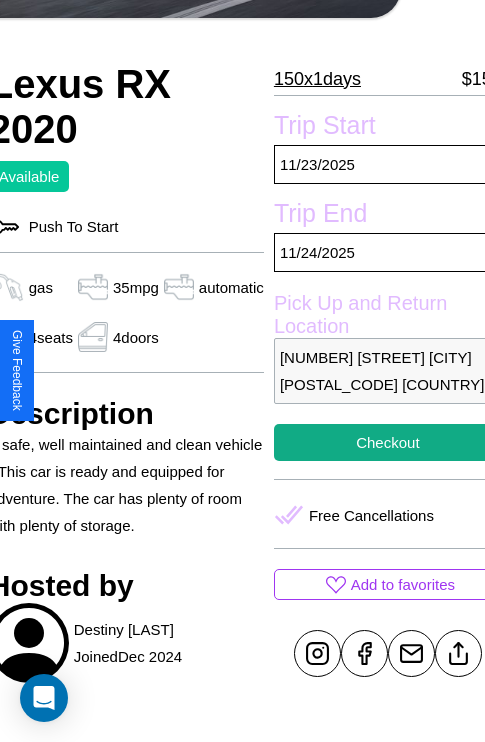 click on "1697 Spring Street  Athens  82947 Greece" at bounding box center [388, 371] 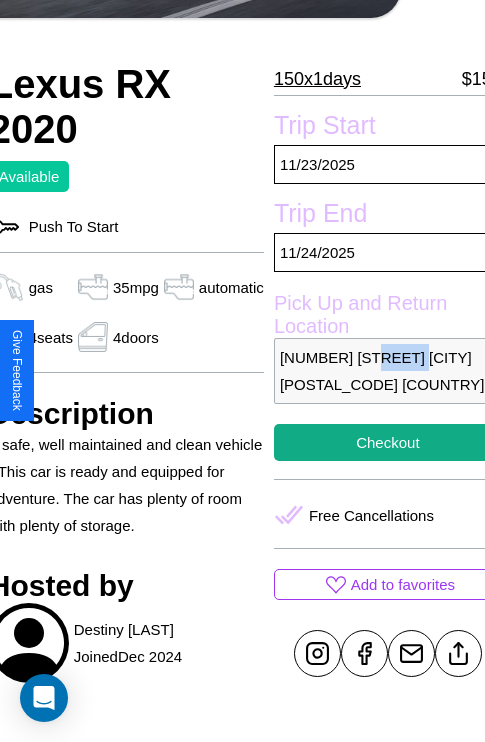 click on "1697 Spring Street  Athens  82947 Greece" at bounding box center (388, 371) 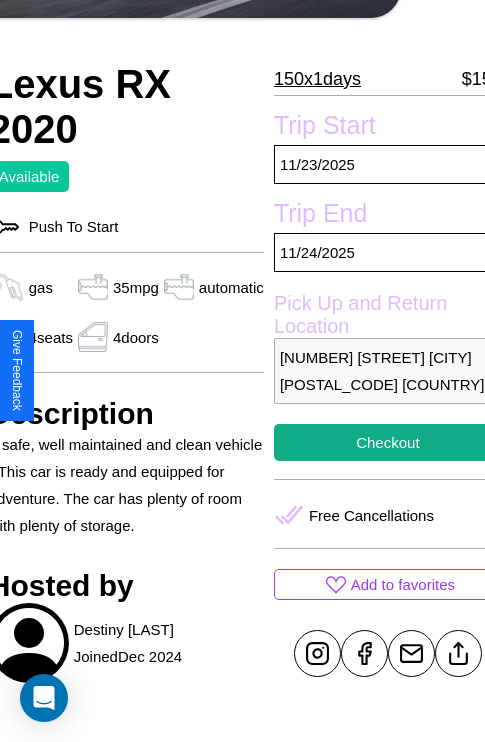 click on "1697 Spring Street  Athens  82947 Greece" at bounding box center [388, 371] 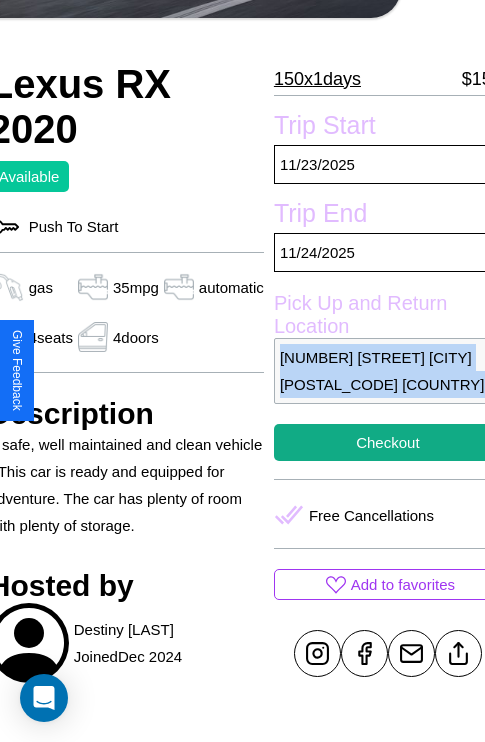 click on "1697 Spring Street  Athens  82947 Greece" at bounding box center (388, 371) 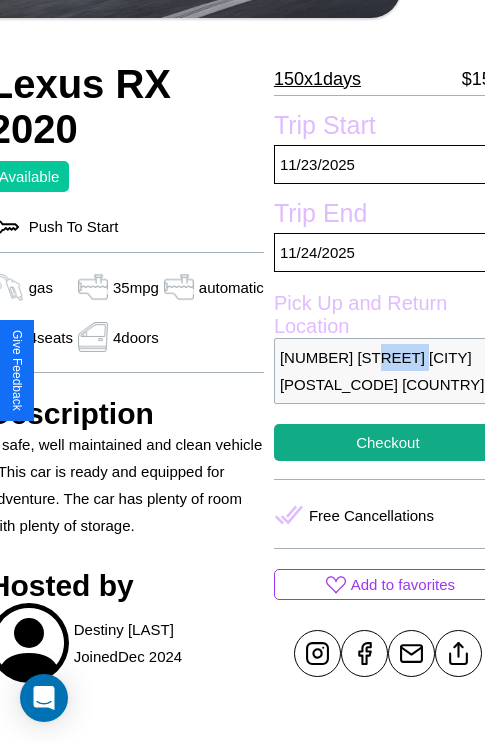 click on "1697 Spring Street  Athens  82947 Greece" at bounding box center (388, 371) 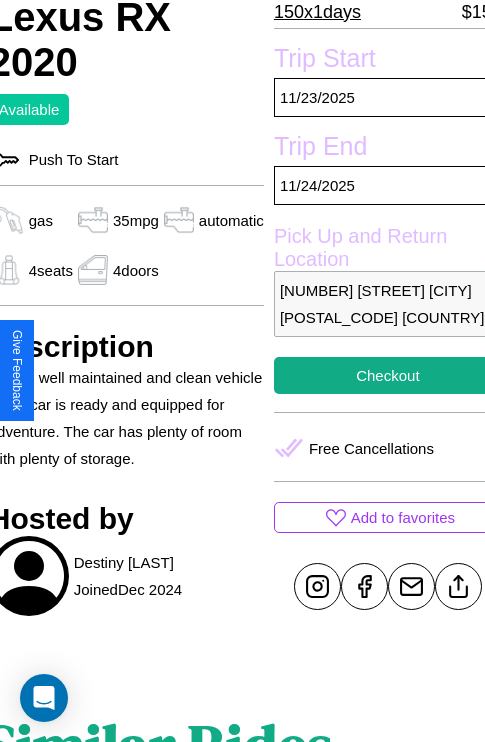 scroll, scrollTop: 499, scrollLeft: 84, axis: both 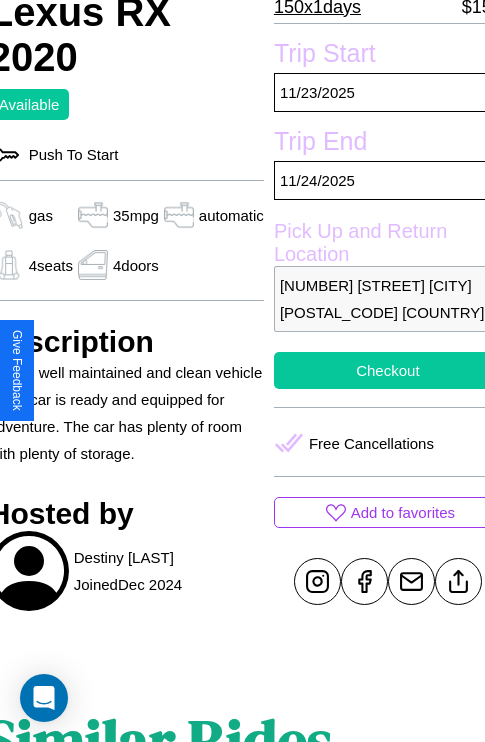 click on "Checkout" at bounding box center [388, 370] 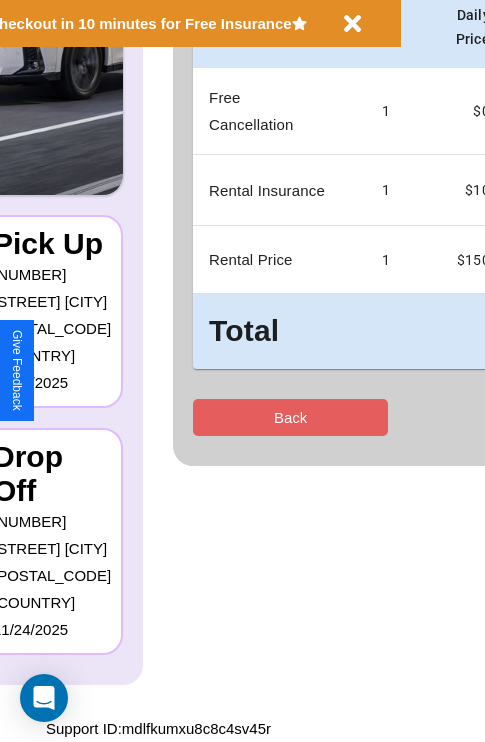 scroll, scrollTop: 0, scrollLeft: 0, axis: both 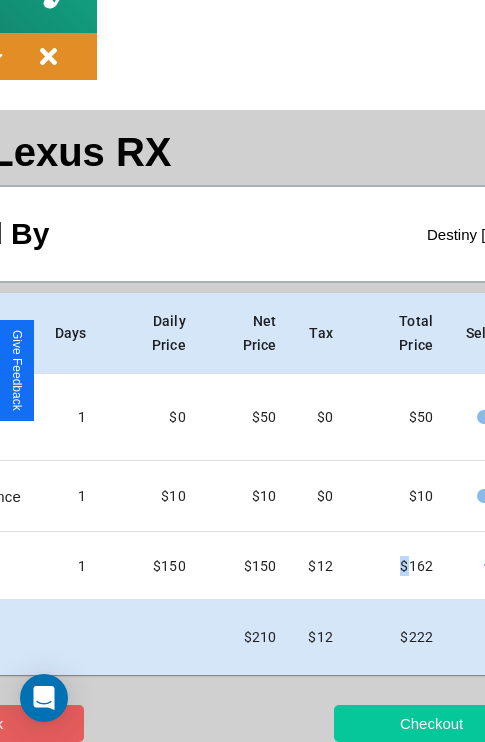 click on "Checkout" at bounding box center [431, 723] 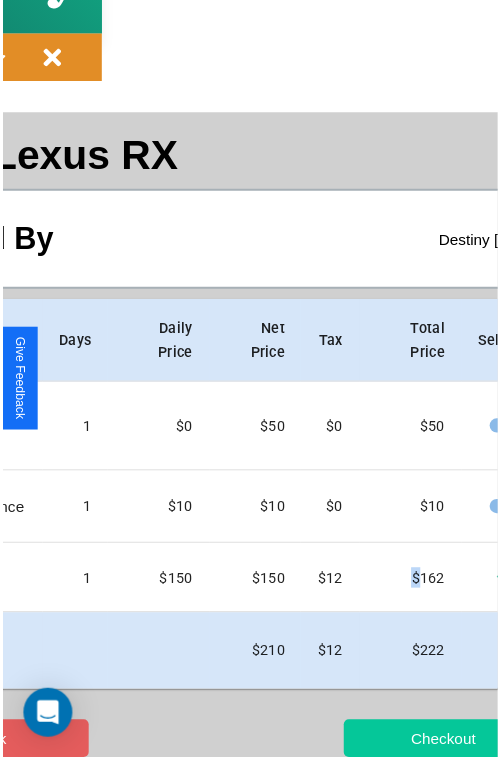 scroll, scrollTop: 0, scrollLeft: 0, axis: both 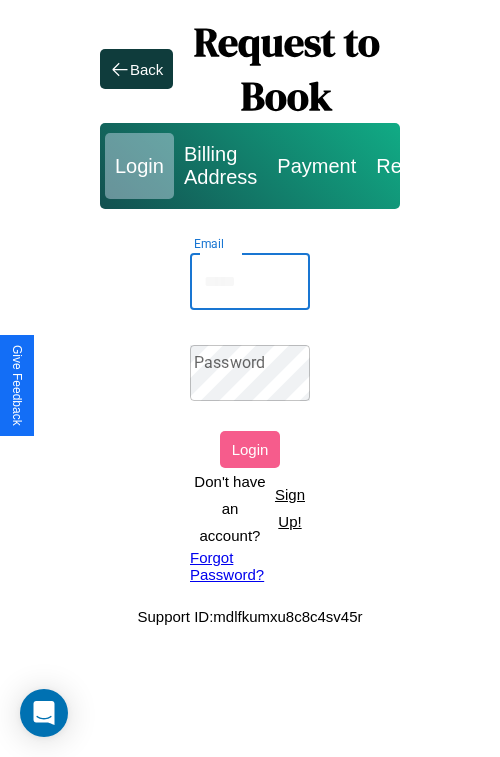 click on "Email" at bounding box center (250, 282) 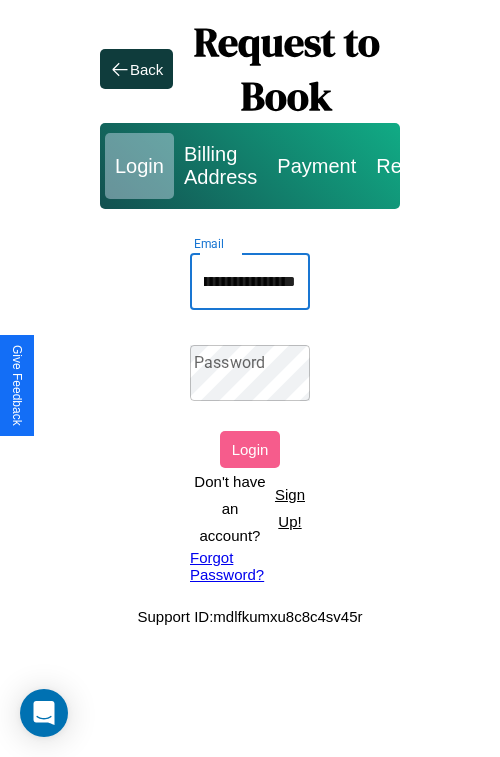 scroll, scrollTop: 0, scrollLeft: 130, axis: horizontal 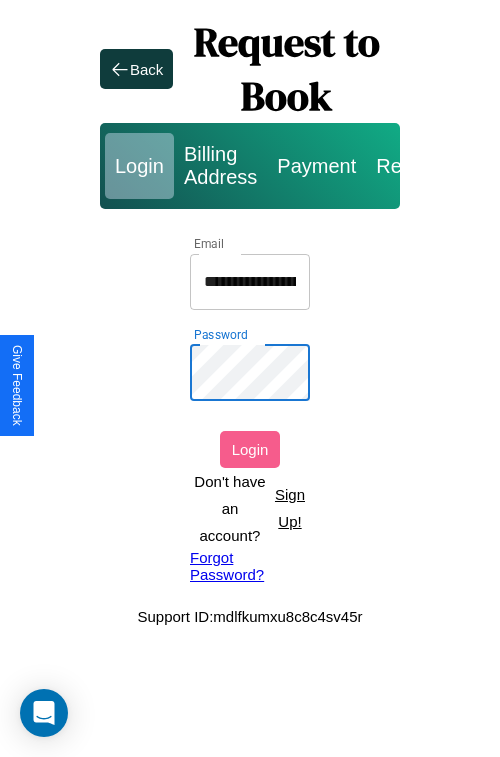 click on "Login" at bounding box center [250, 449] 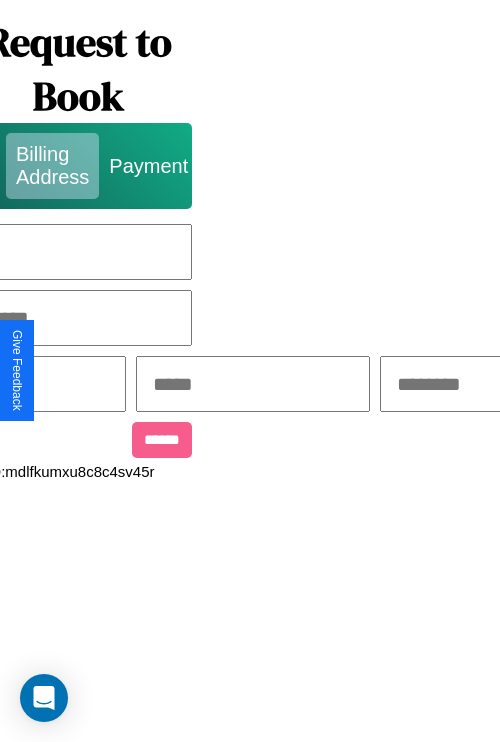 scroll, scrollTop: 0, scrollLeft: 517, axis: horizontal 